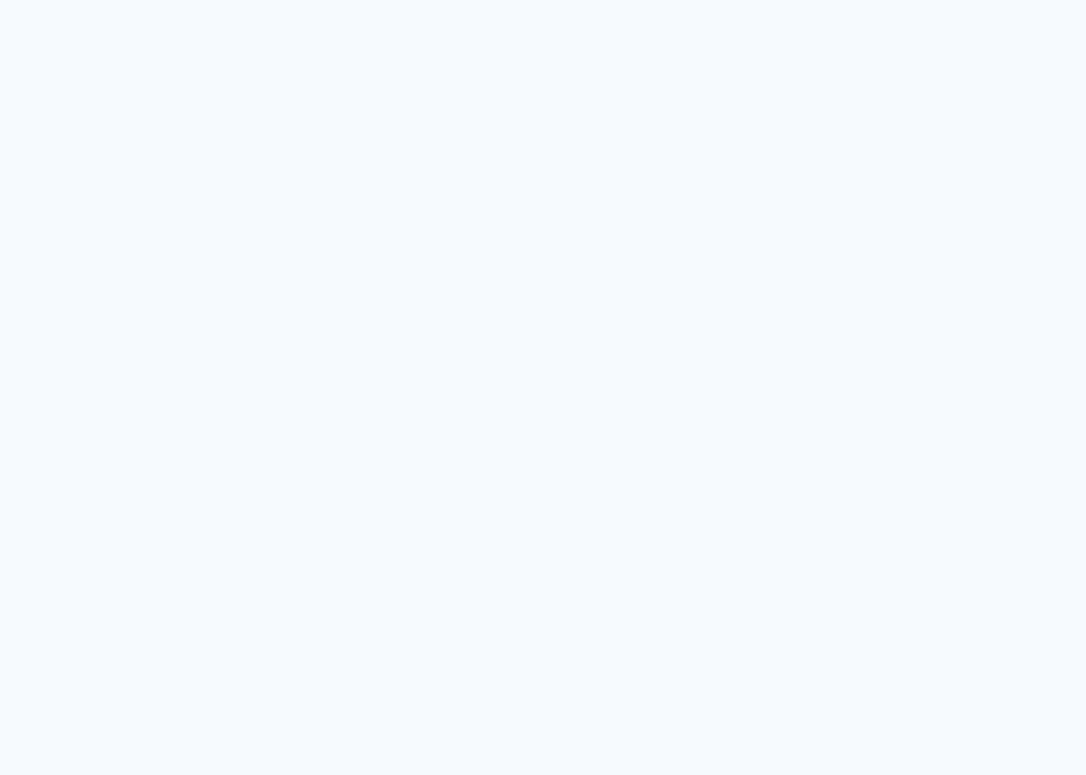 scroll, scrollTop: 0, scrollLeft: 0, axis: both 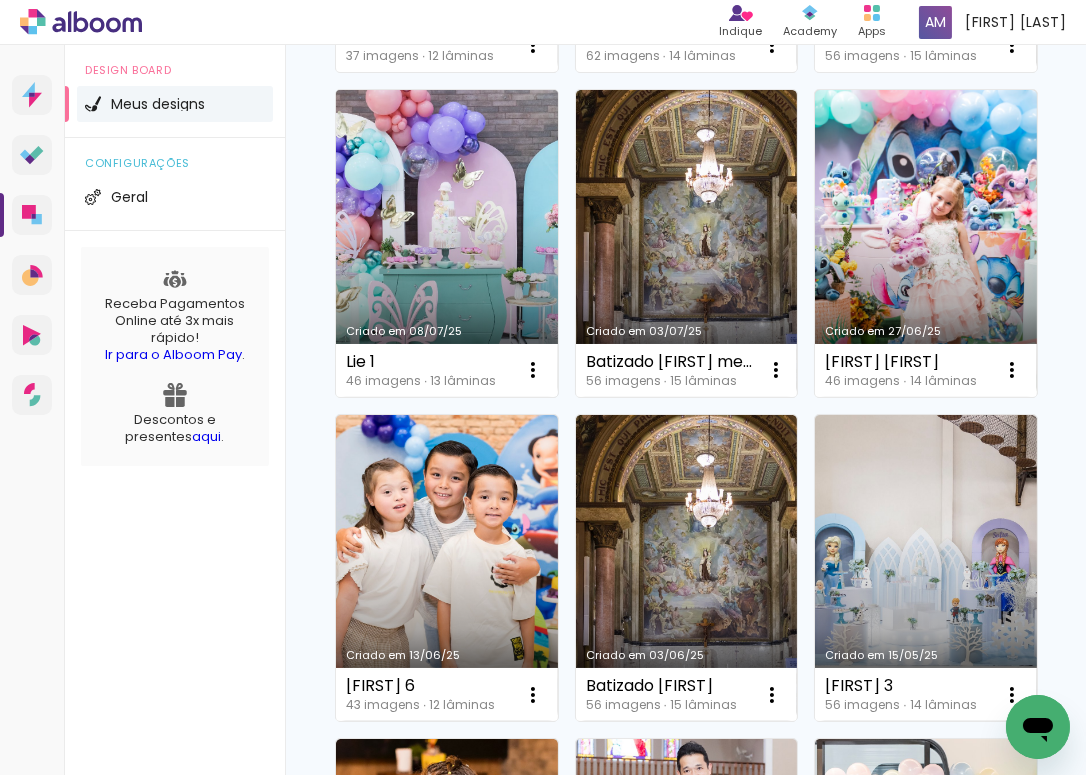 click on "Criado em 08/07/25" at bounding box center [447, 243] 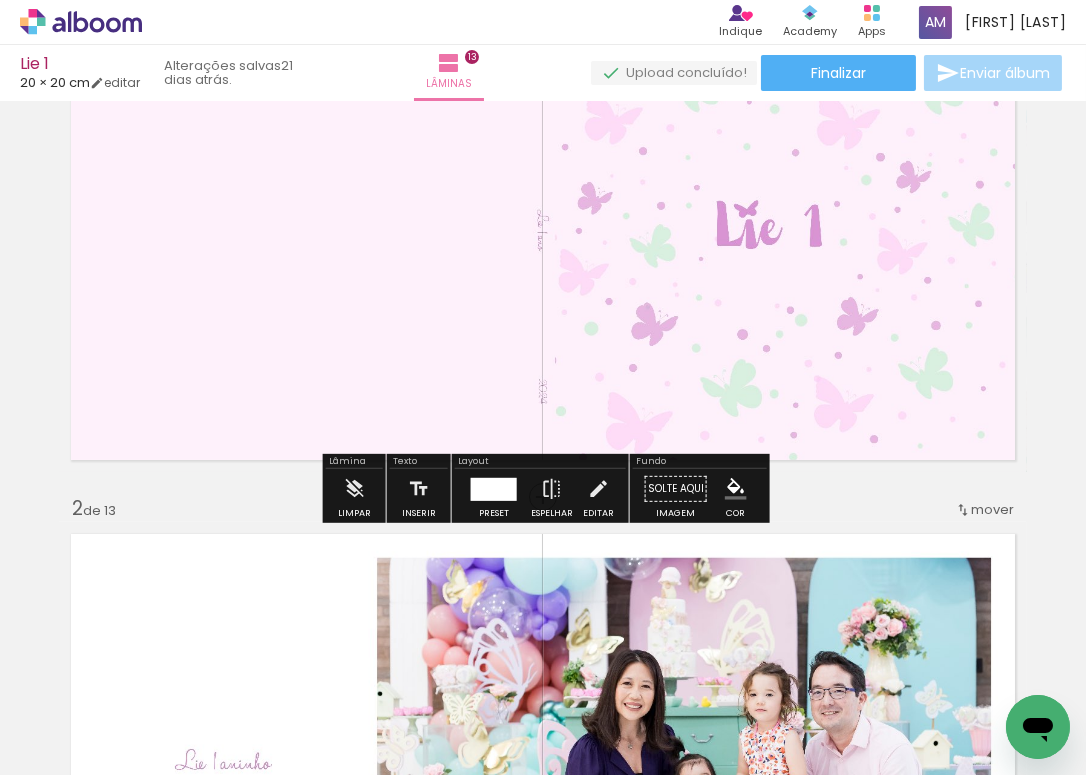 scroll, scrollTop: 176, scrollLeft: 0, axis: vertical 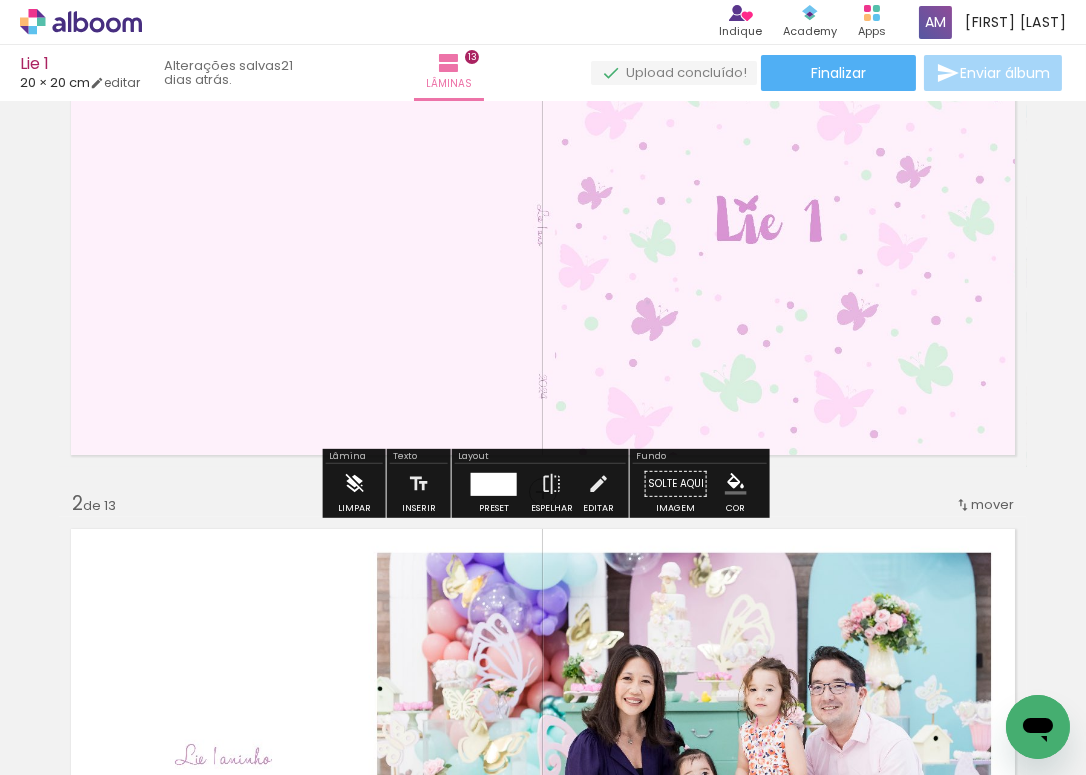 click at bounding box center [354, 484] 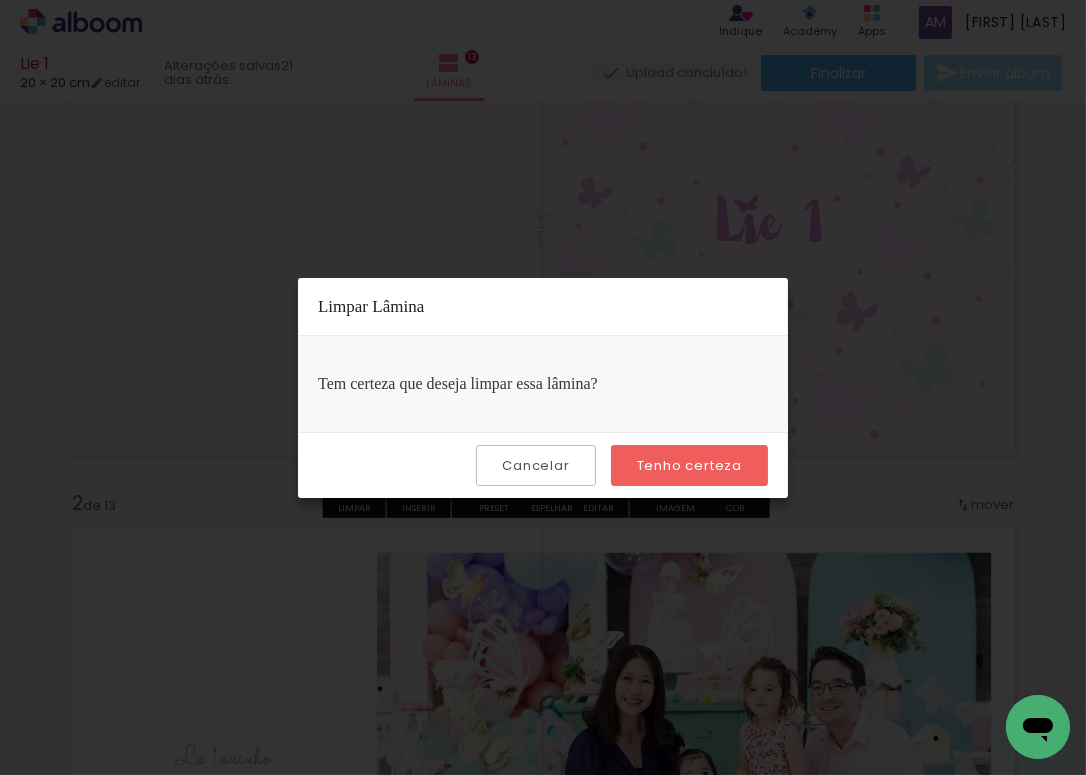 click on "Tenho certeza" at bounding box center (0, 0) 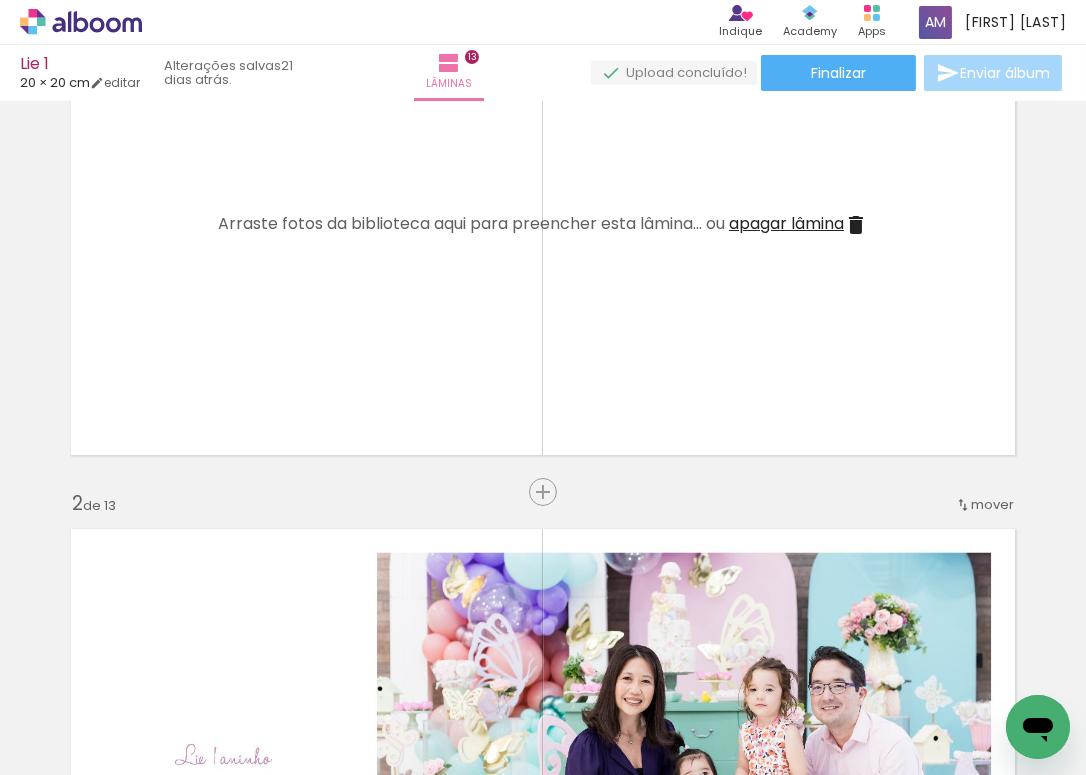 click on "apagar lâmina" at bounding box center (786, 223) 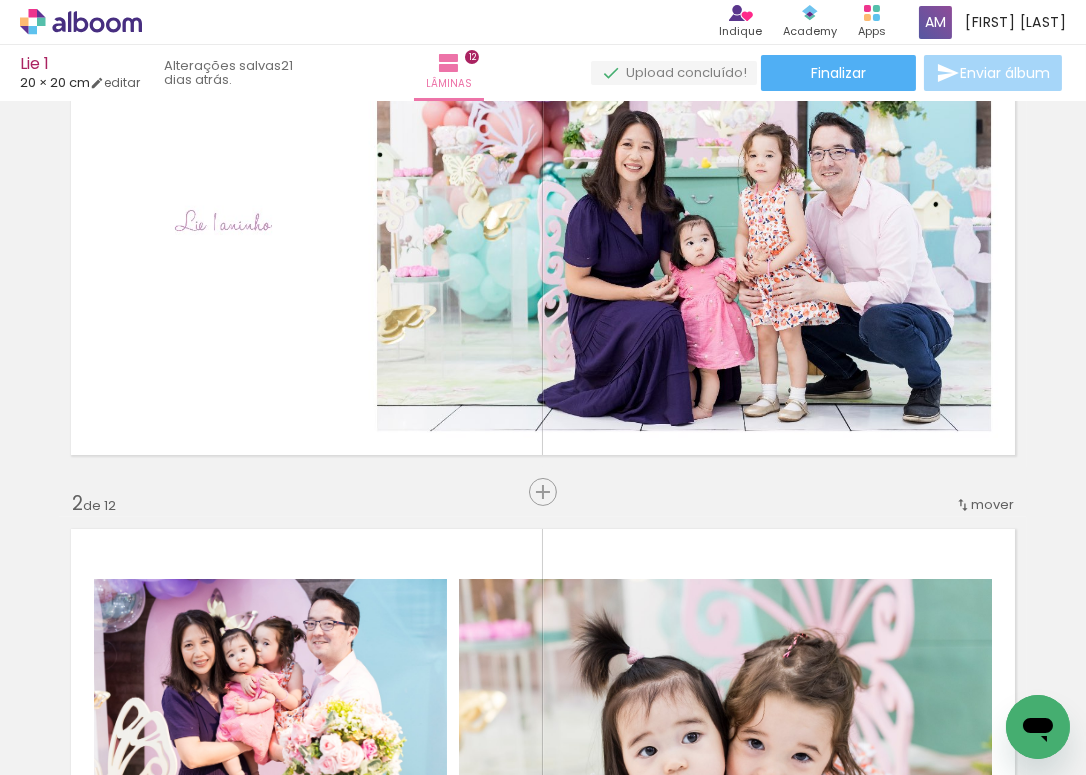 scroll, scrollTop: 0, scrollLeft: 0, axis: both 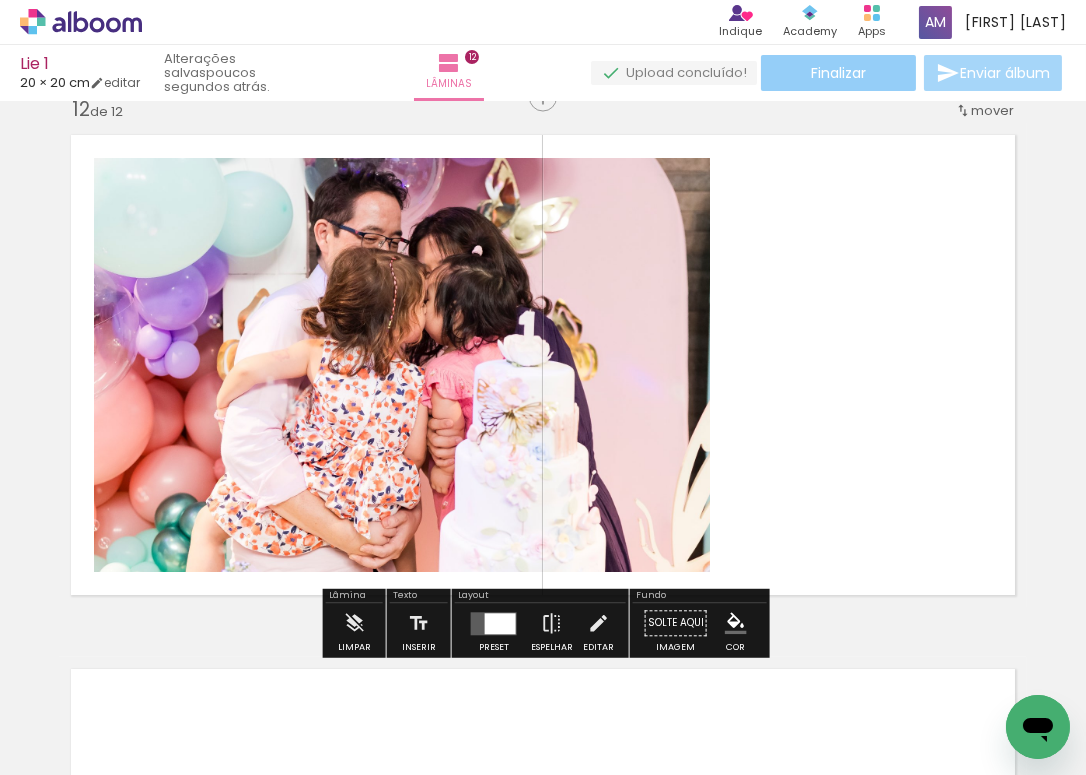 click on "Finalizar" 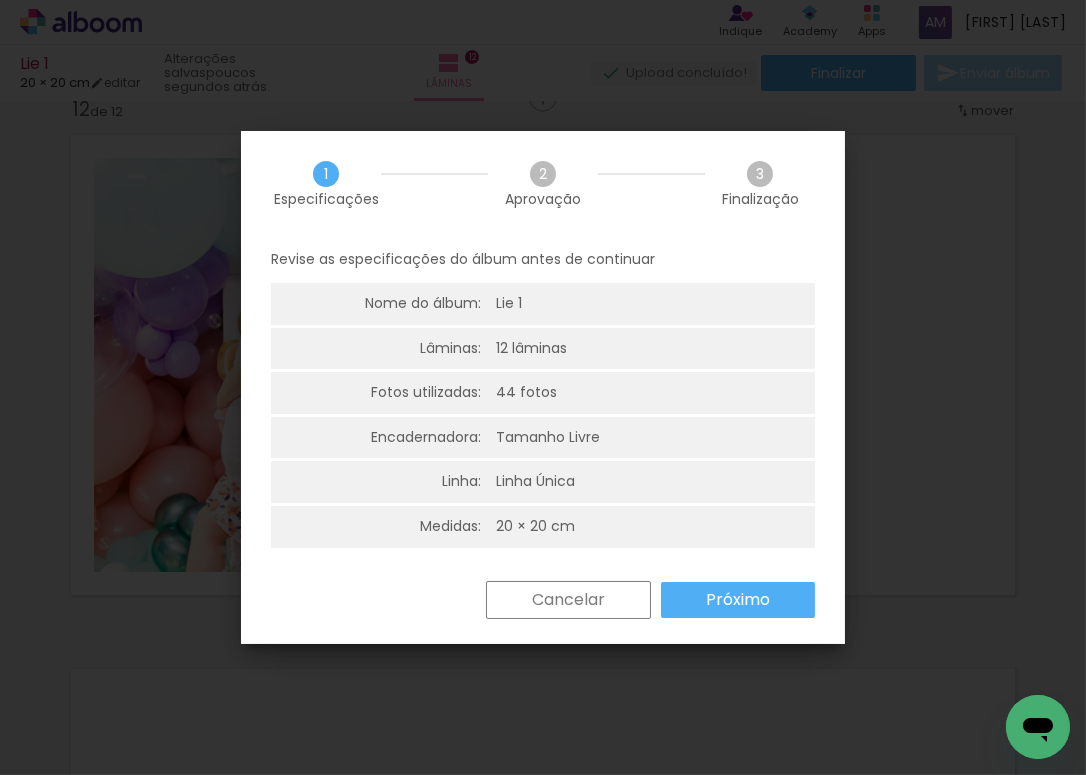 click on "Próximo" at bounding box center (0, 0) 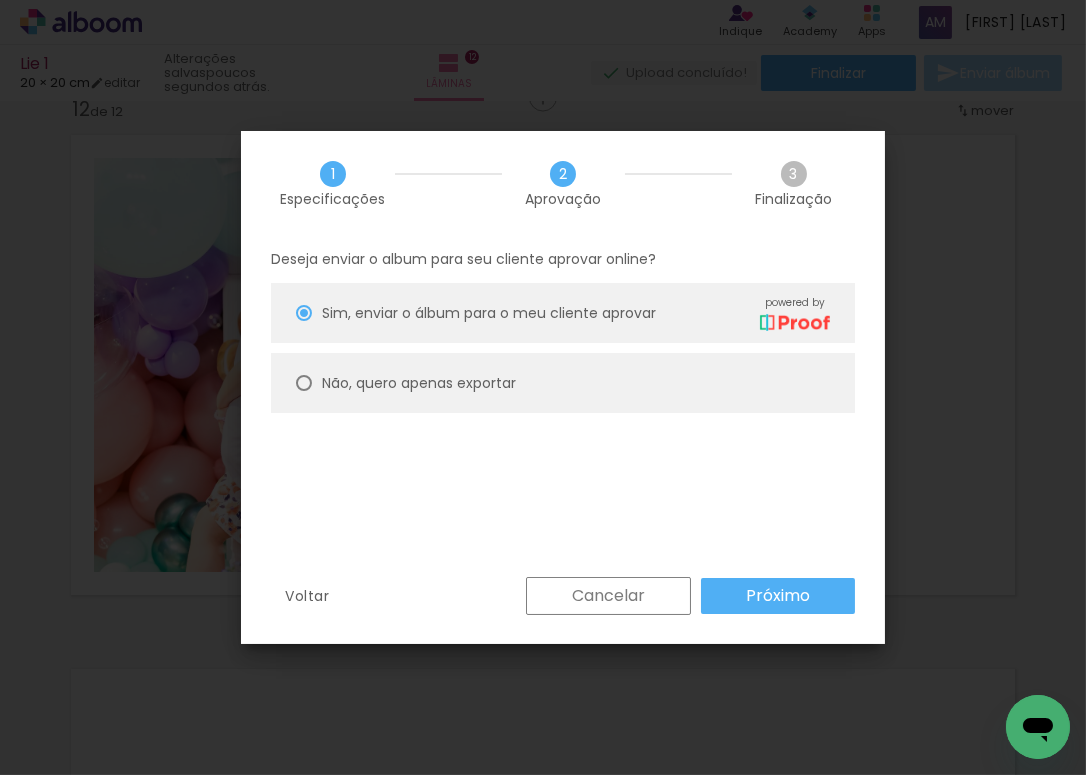 click on "Não, quero apenas exportar" at bounding box center [0, 0] 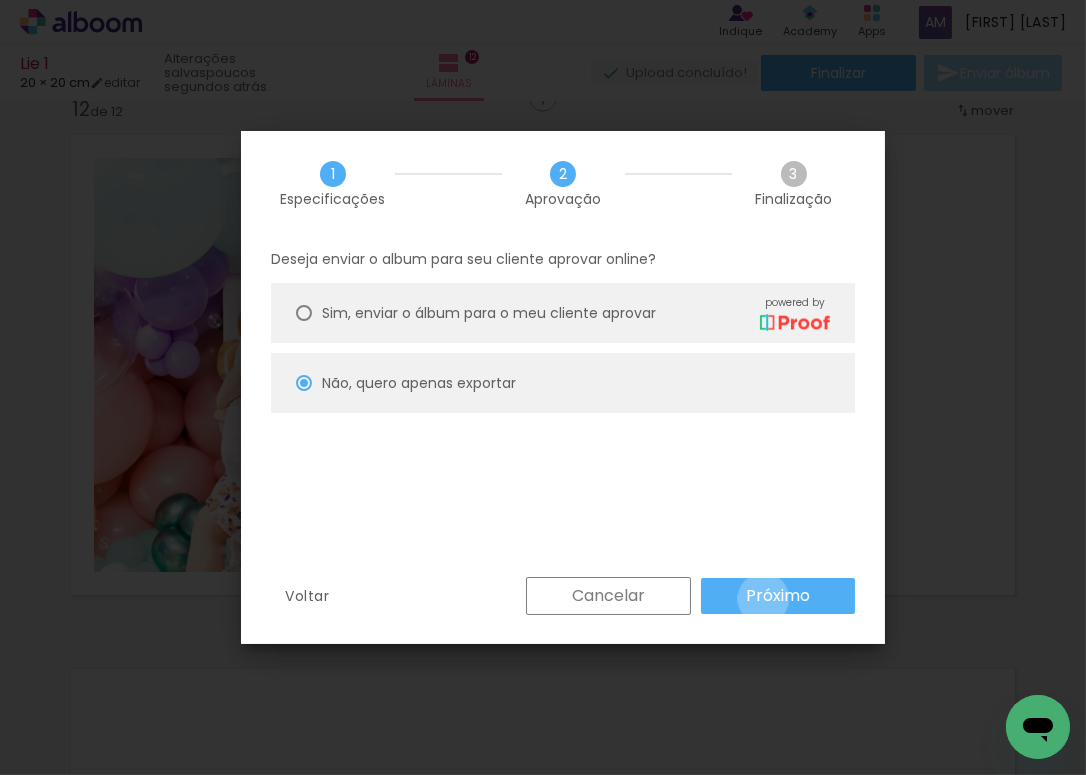click on "Próximo" at bounding box center (0, 0) 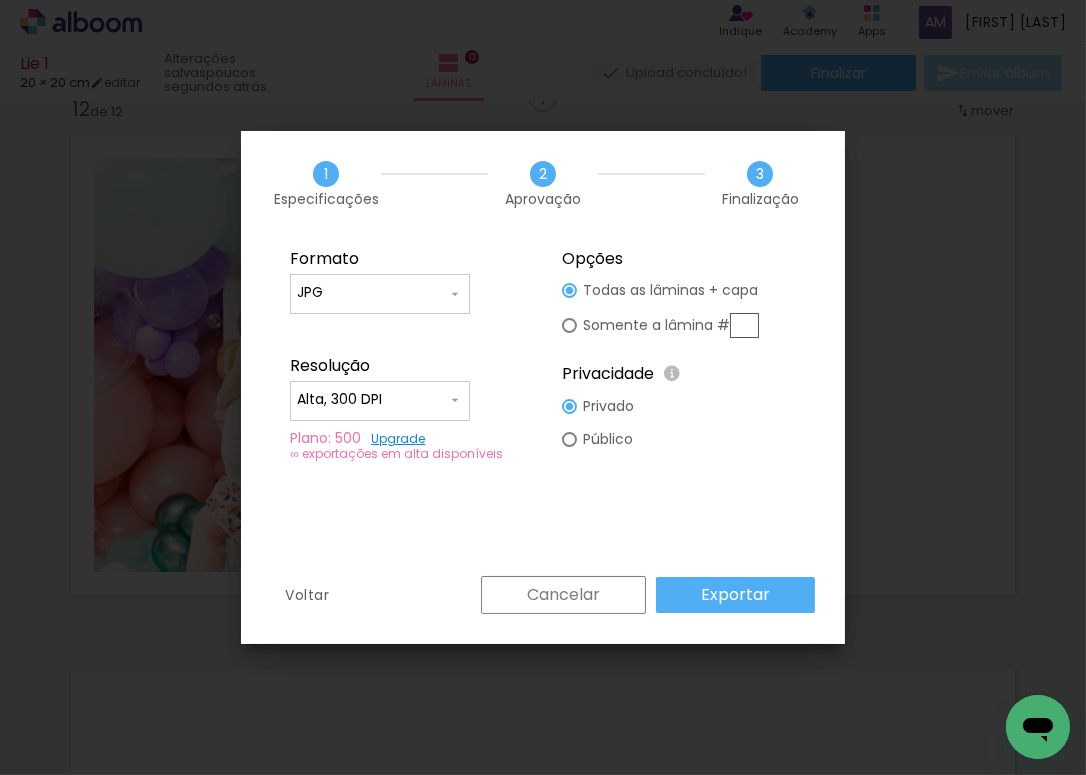 click on "Exportar" at bounding box center (0, 0) 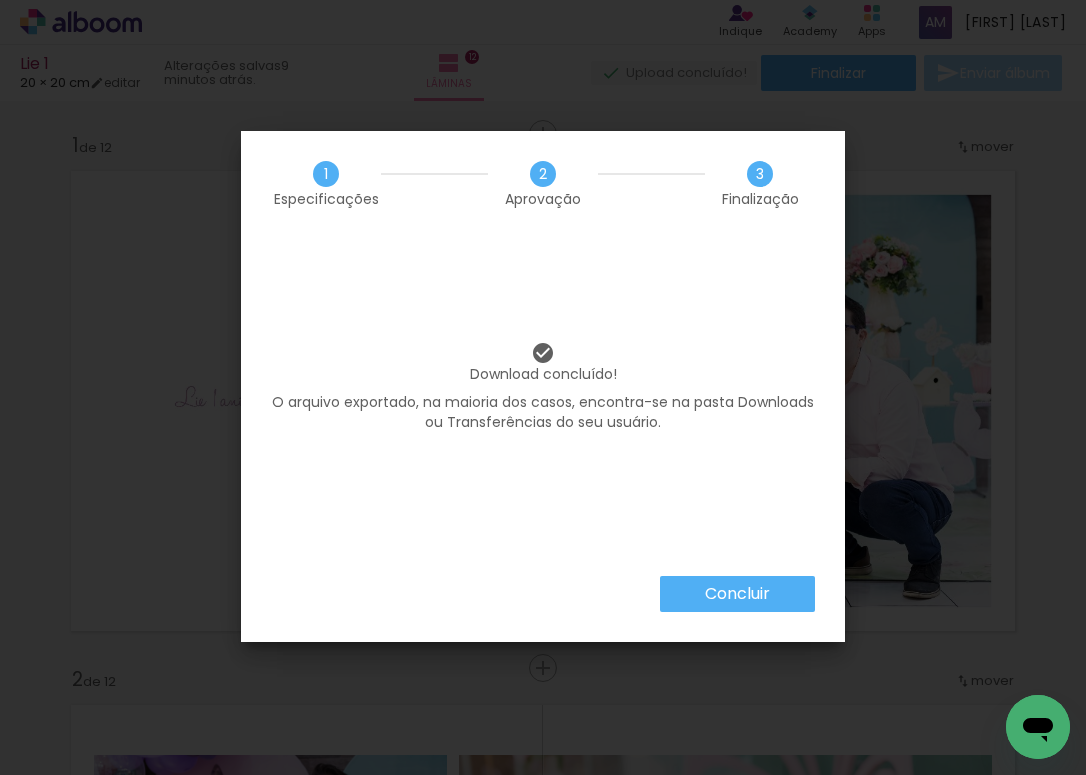 scroll, scrollTop: 0, scrollLeft: 0, axis: both 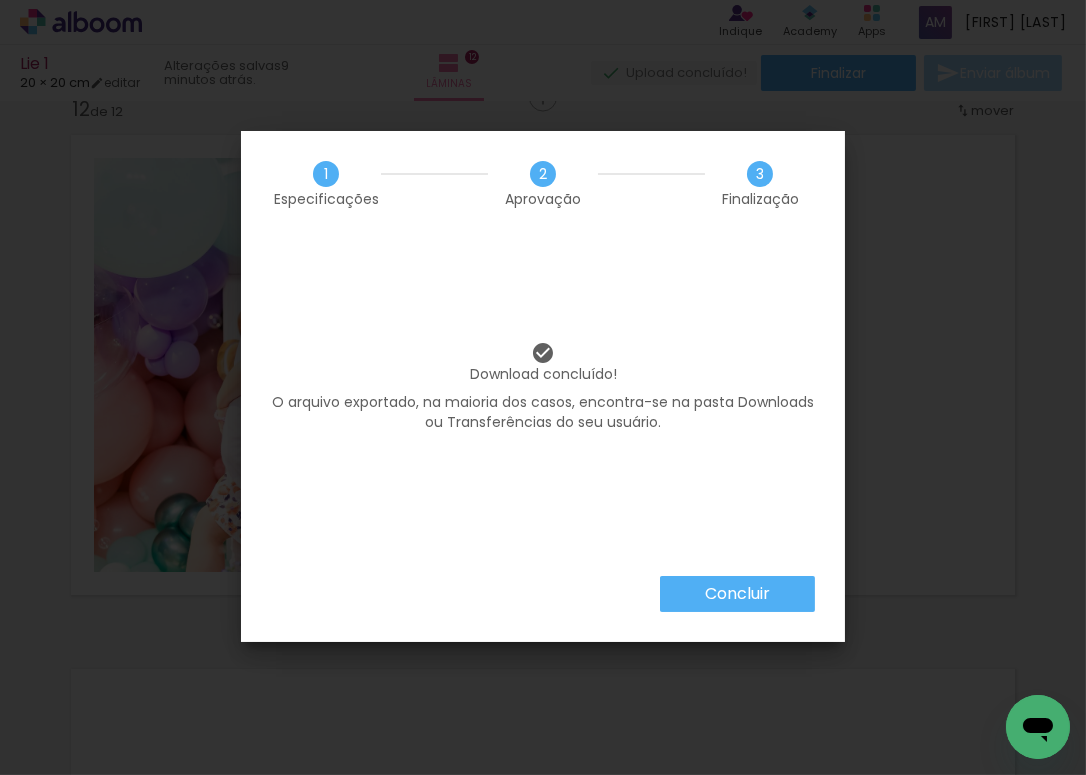 click on "Concluir" at bounding box center [0, 0] 